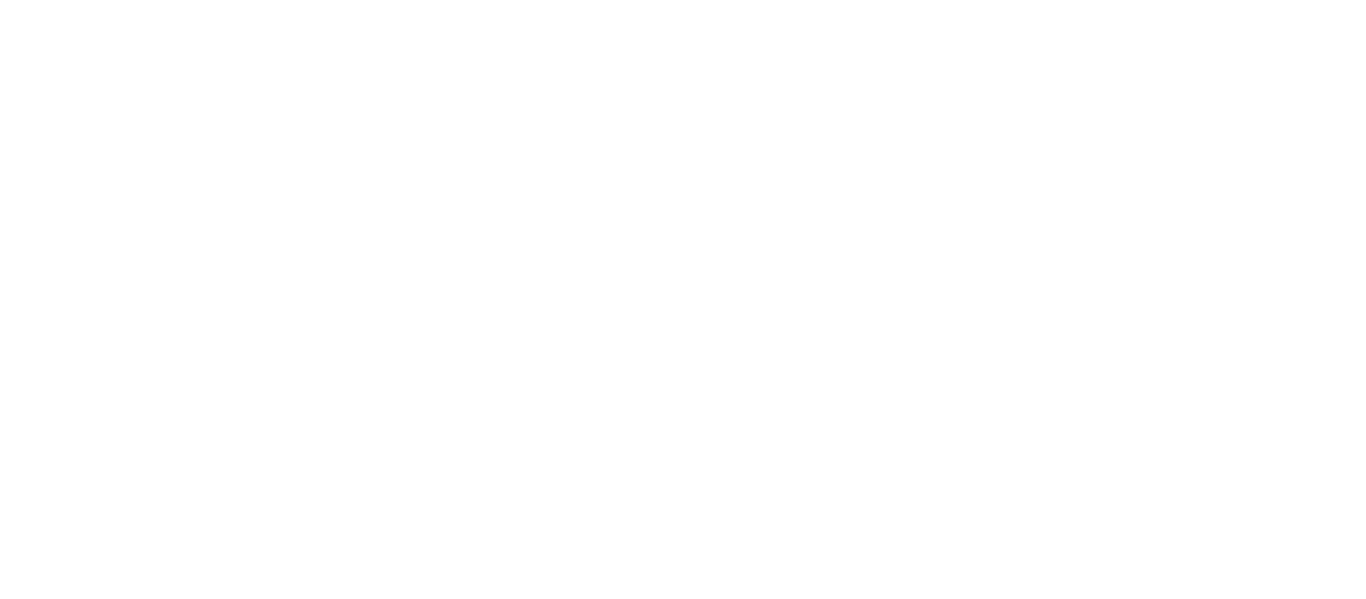 scroll, scrollTop: 0, scrollLeft: 0, axis: both 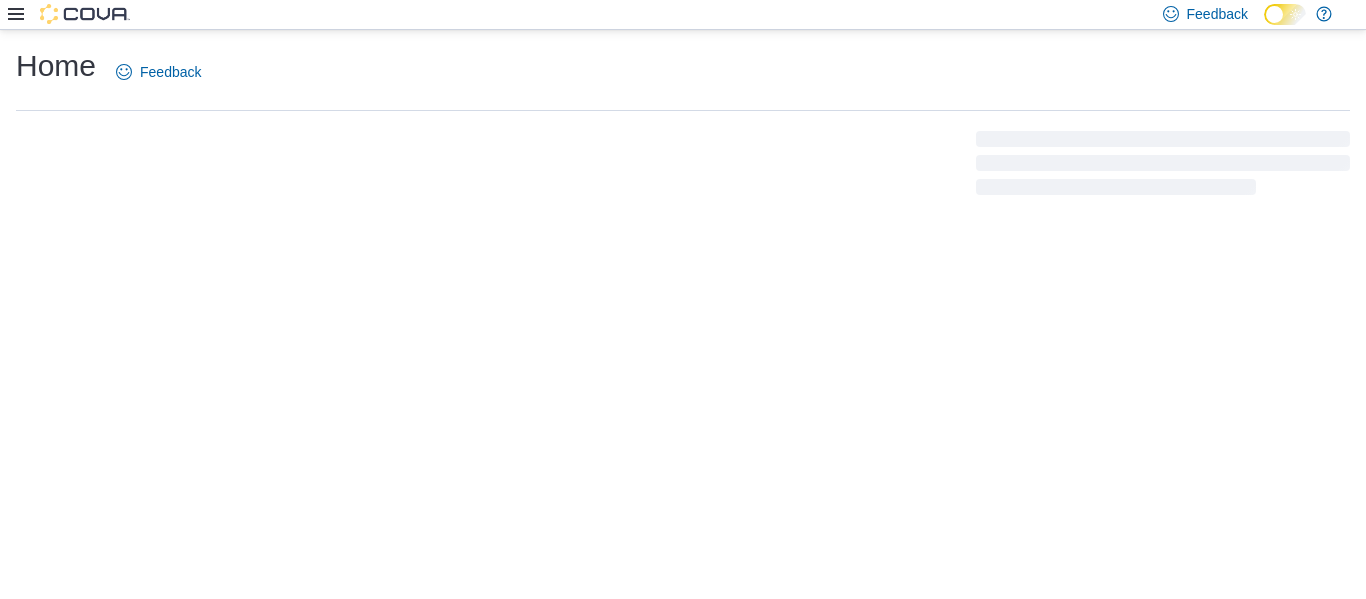 click 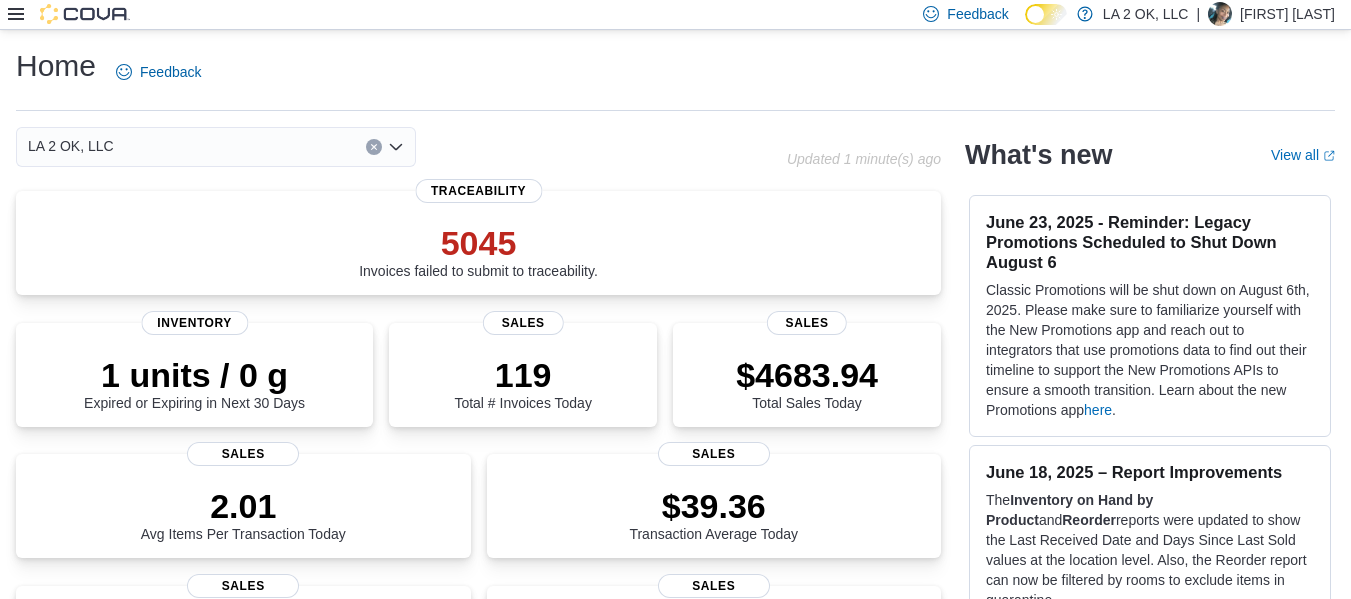 click 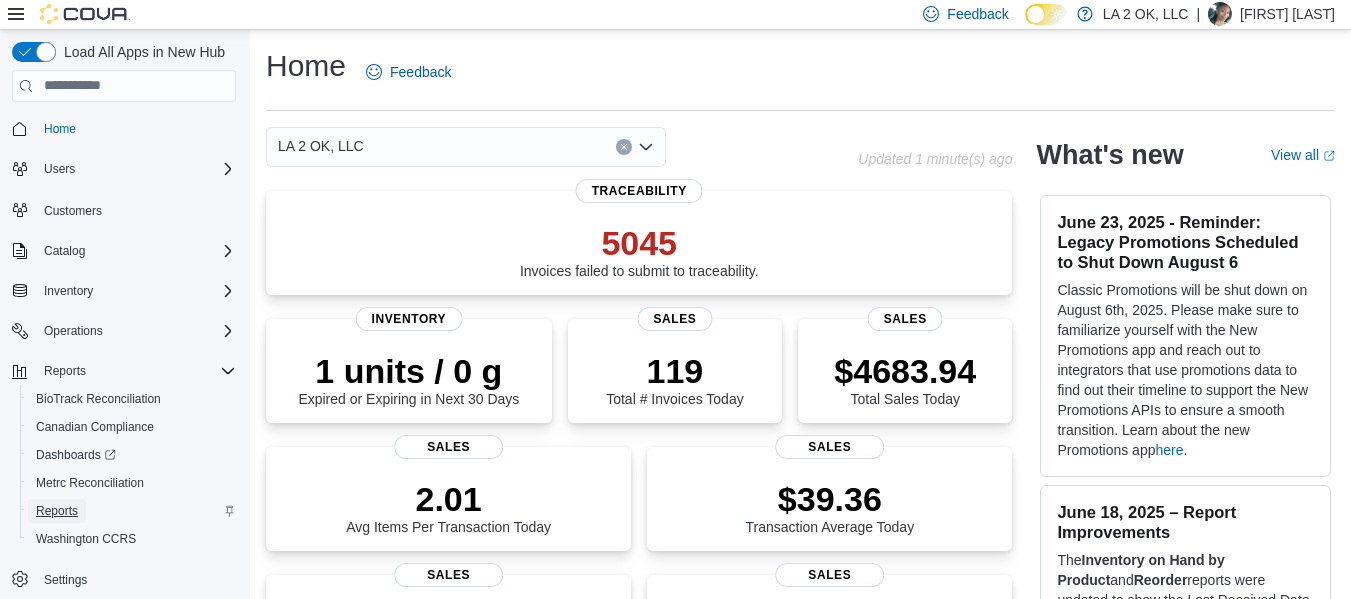click on "Reports" at bounding box center (57, 511) 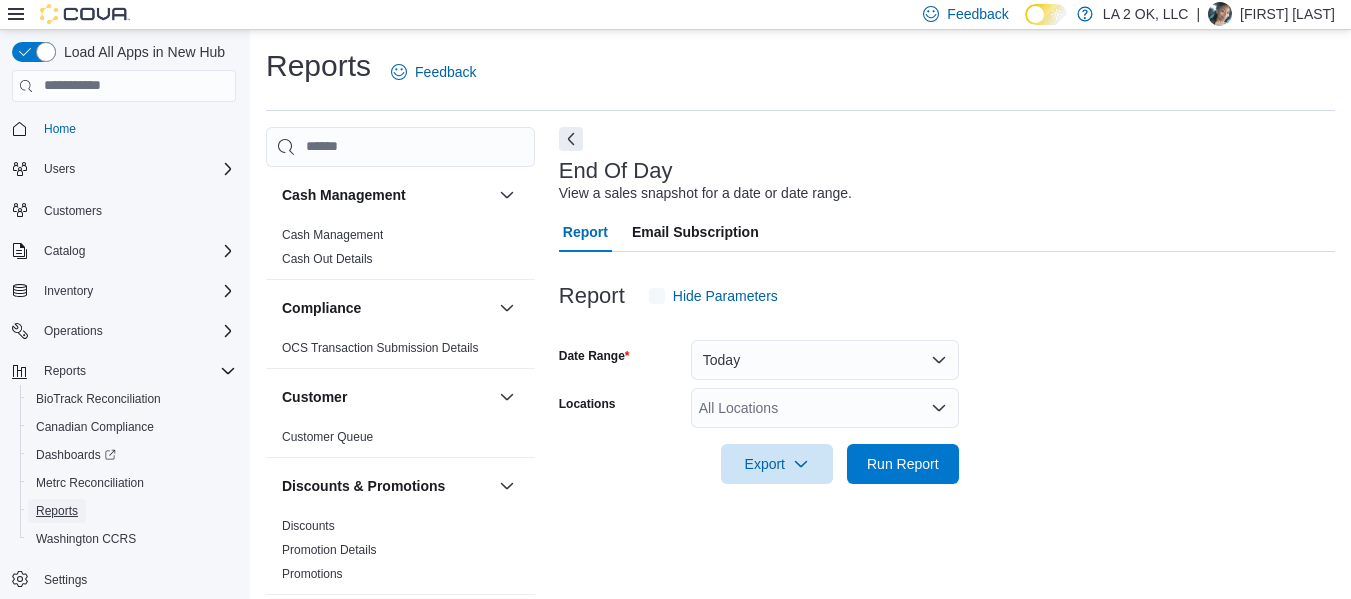scroll, scrollTop: 33, scrollLeft: 0, axis: vertical 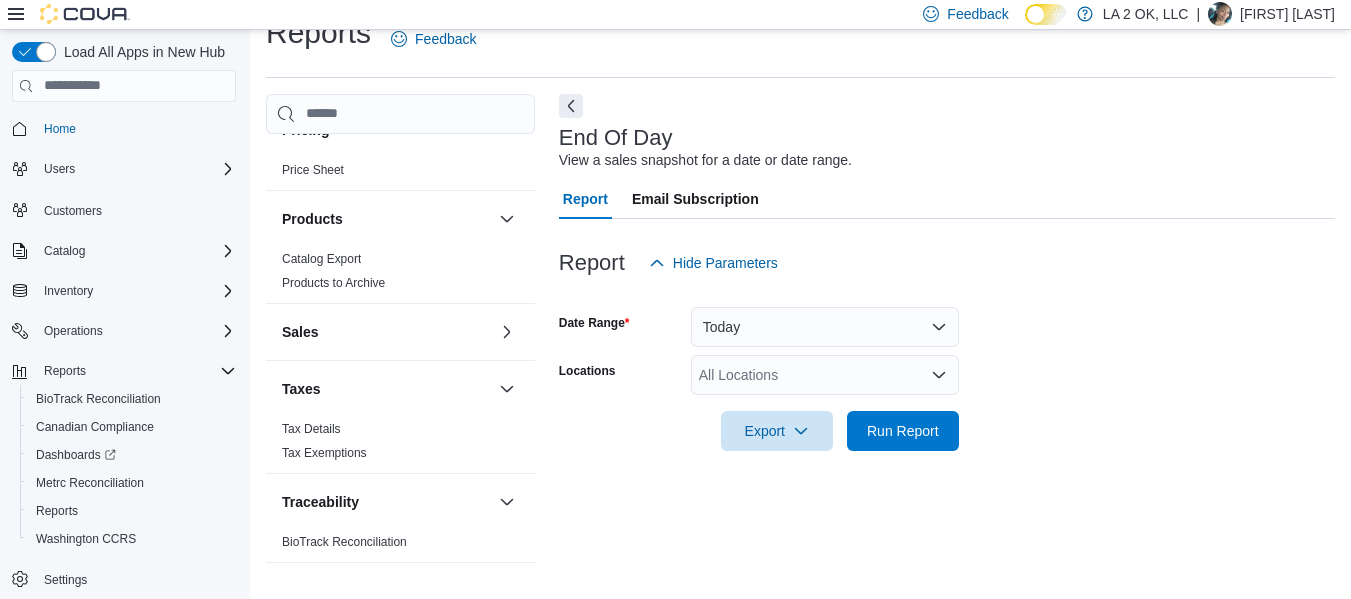 click on "Sales" at bounding box center (400, 332) 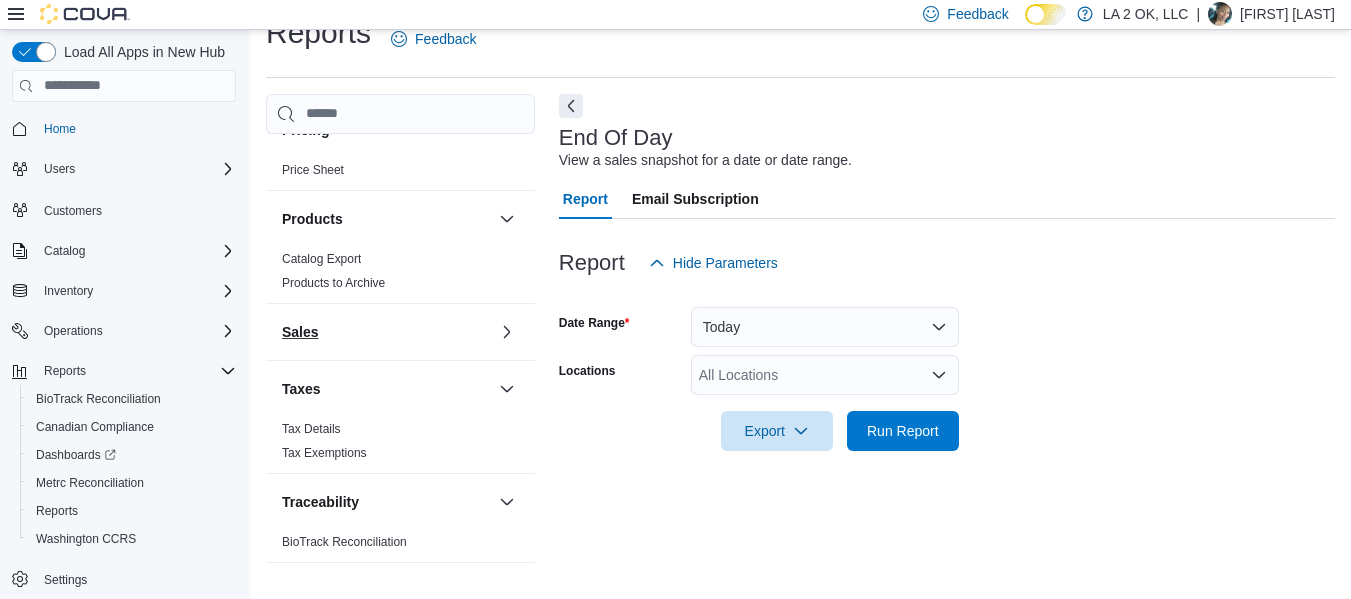 click on "Sales" at bounding box center [386, 332] 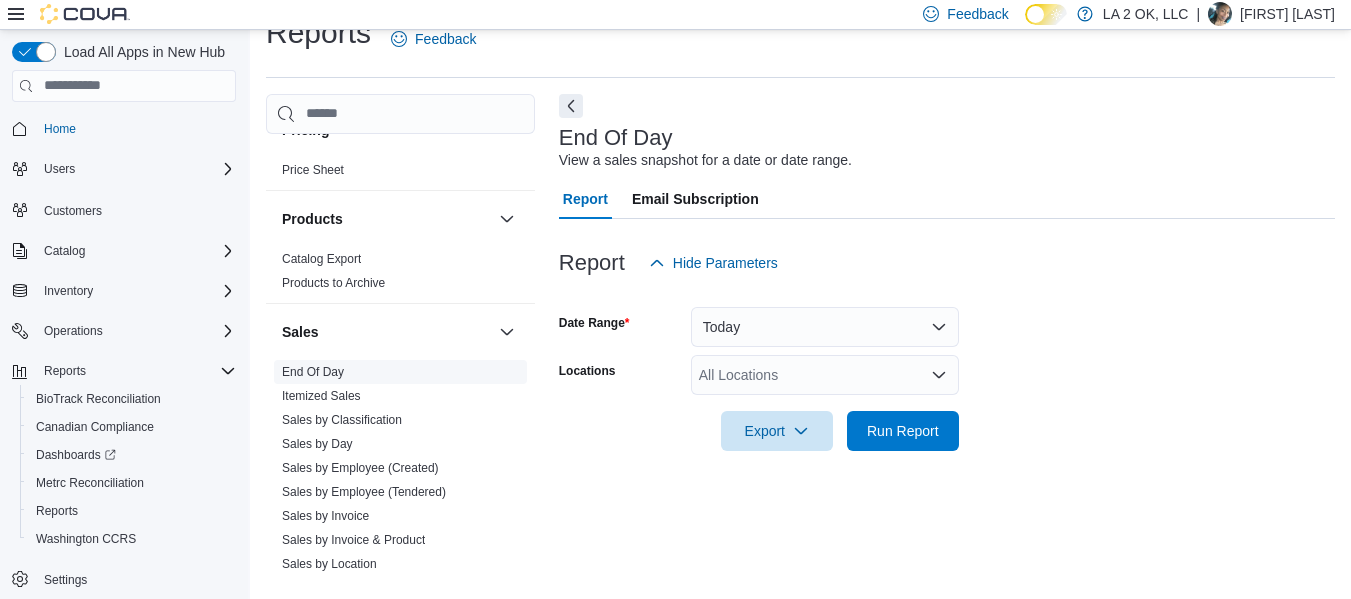 click on "End Of Day" at bounding box center [313, 372] 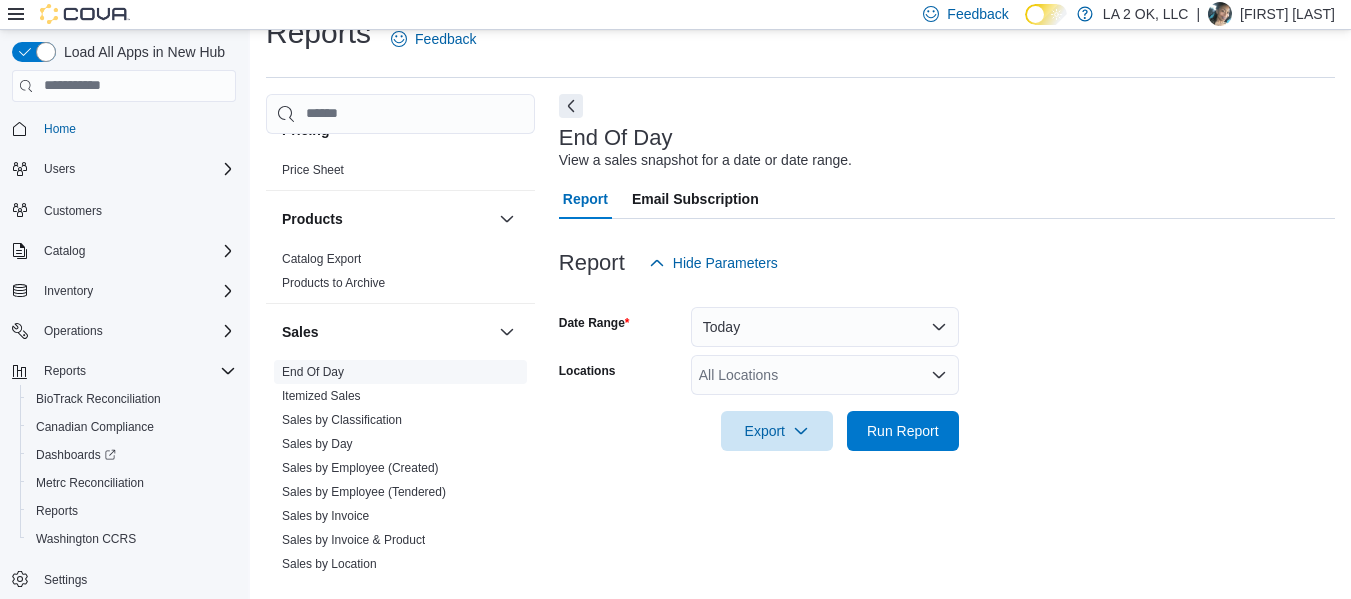 click on "End Of Day" at bounding box center (400, 372) 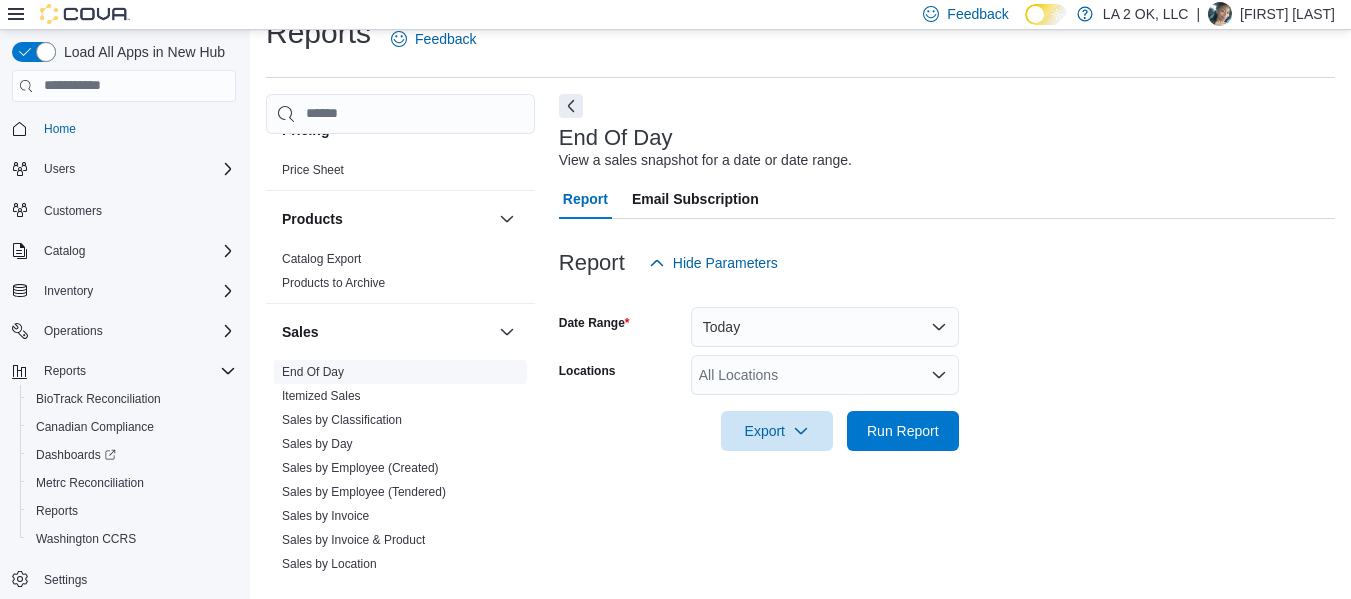 click on "End Of Day" at bounding box center [313, 372] 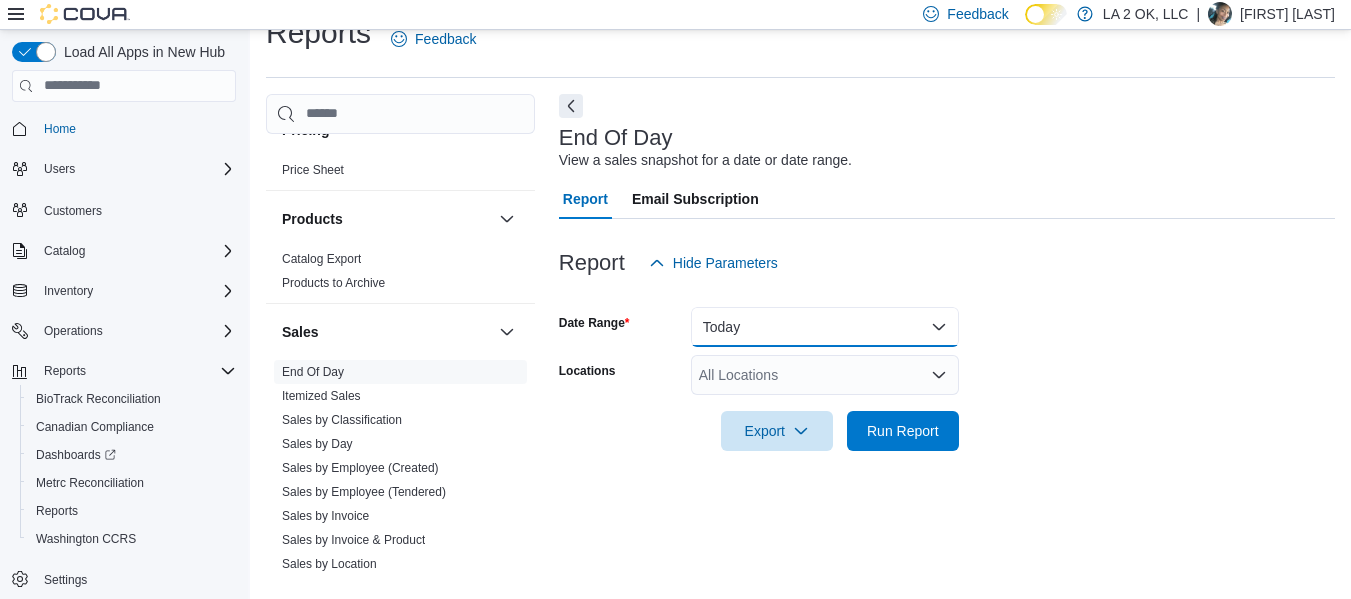 click on "Today" at bounding box center [825, 327] 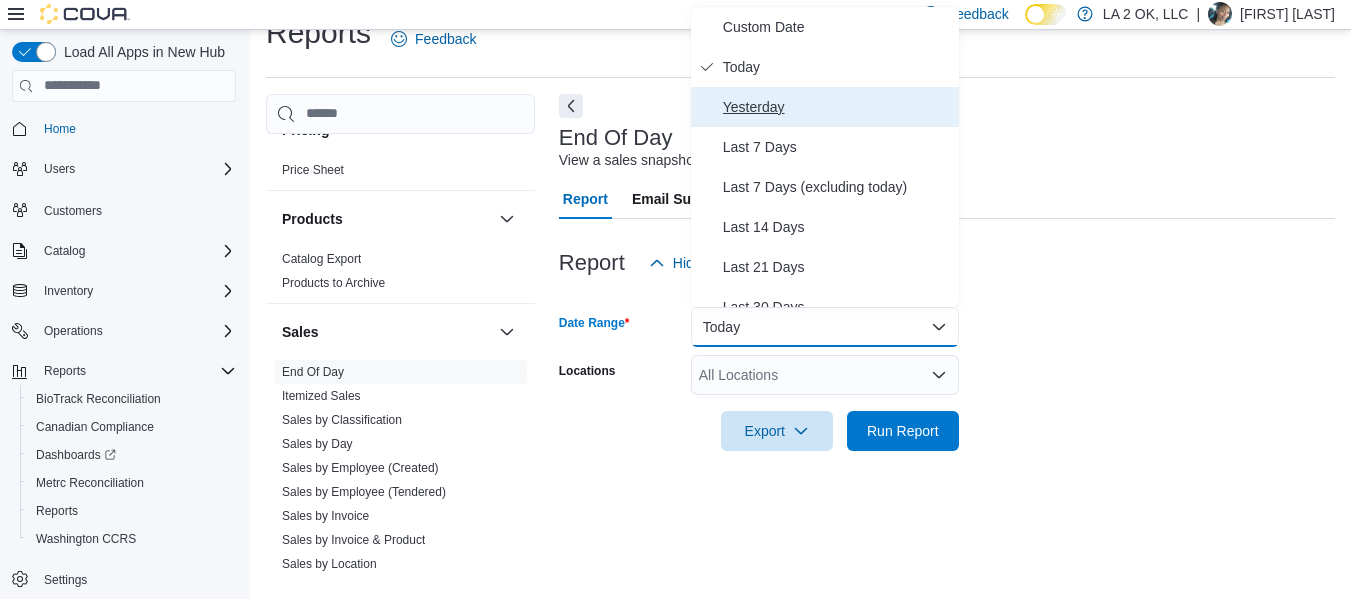 click on "Yesterday" at bounding box center [837, 107] 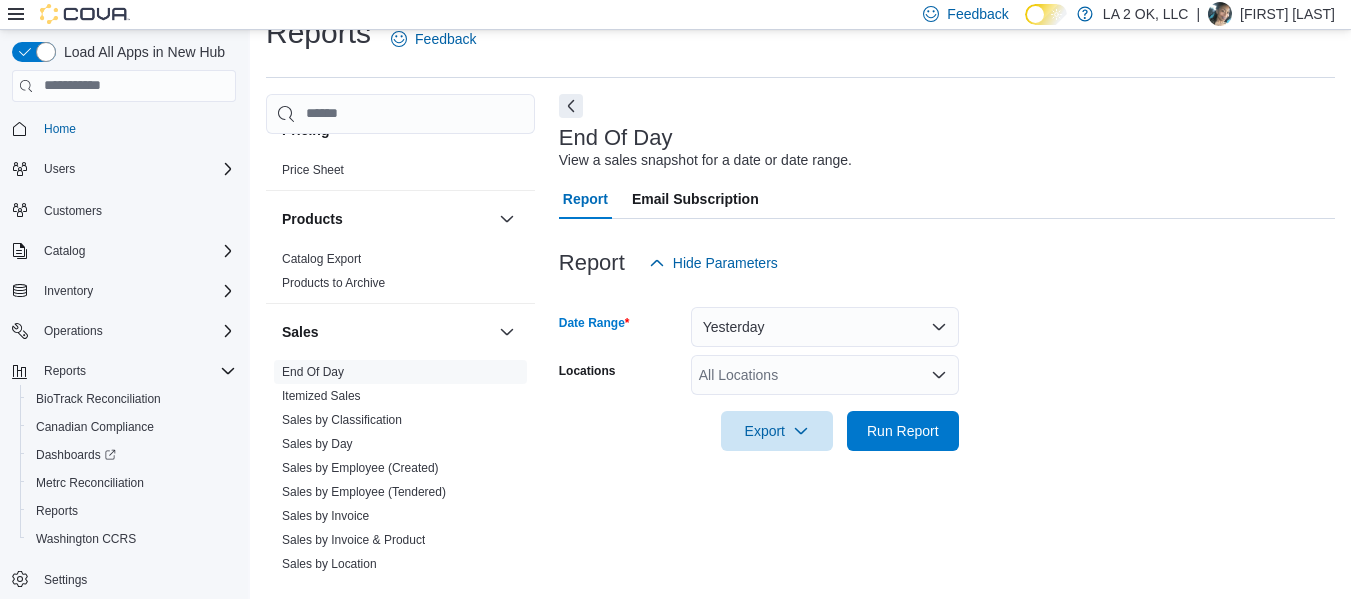 click on "All Locations" at bounding box center [825, 375] 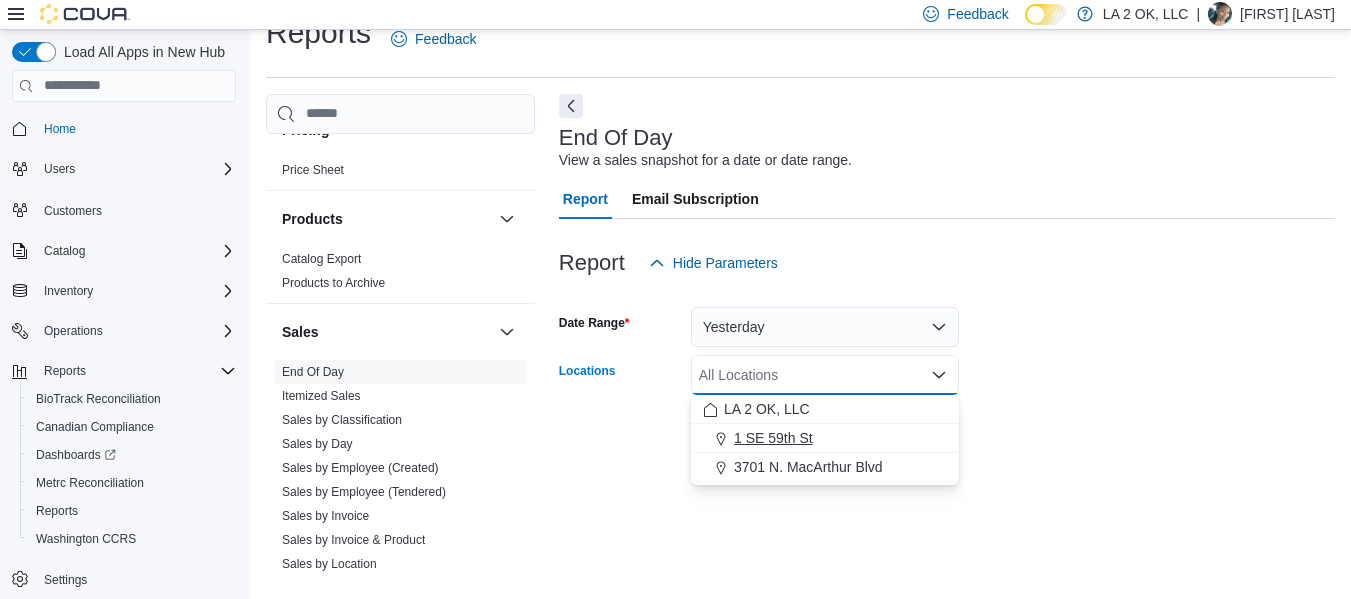 click on "1 SE 59th St" at bounding box center (825, 438) 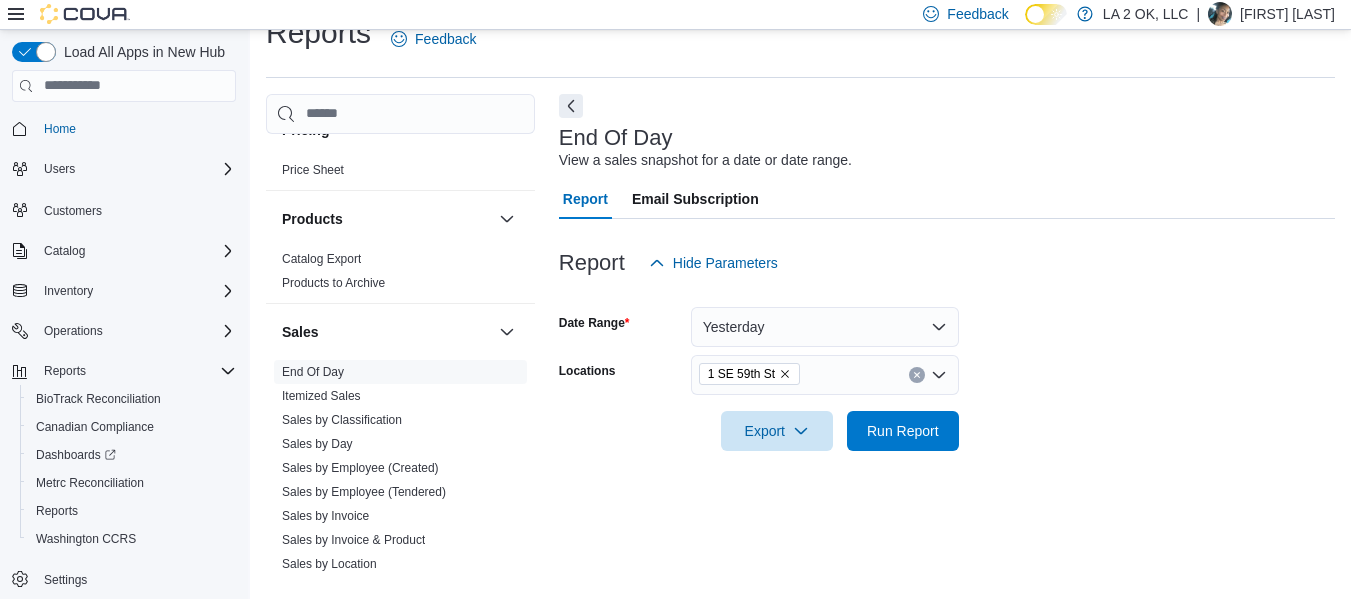 click on "Date Range Yesterday Locations [NUMBER] [STREET] Export Run Report" at bounding box center [947, 367] 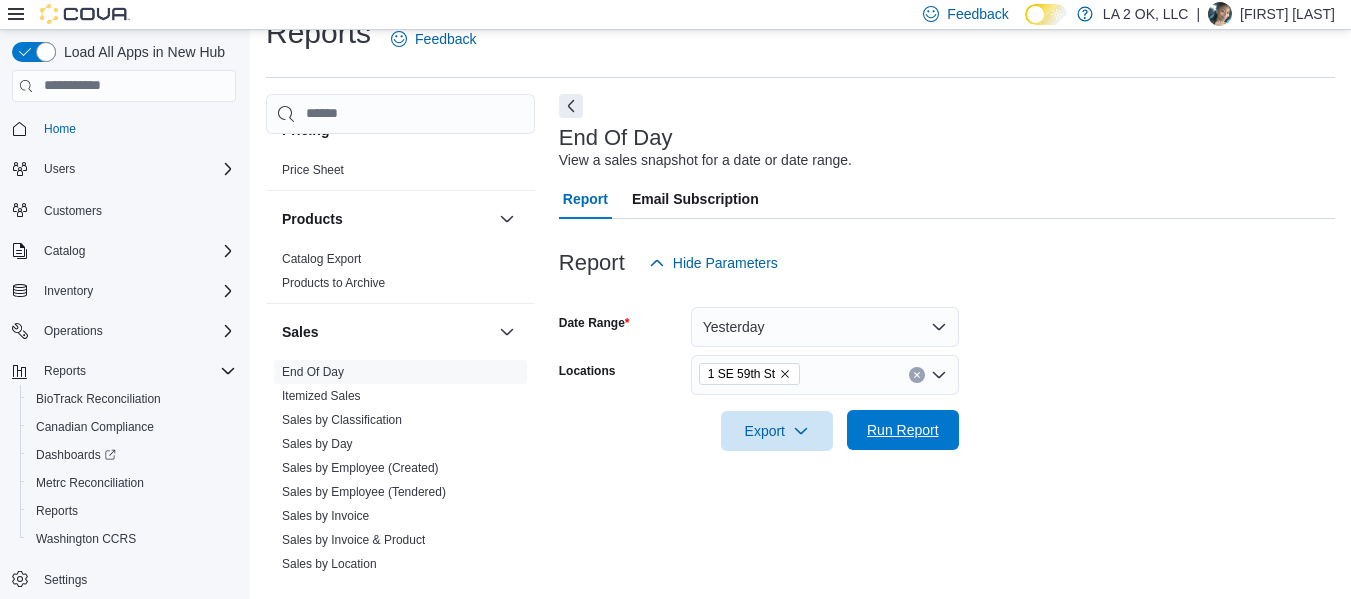 click on "Run Report" at bounding box center [903, 430] 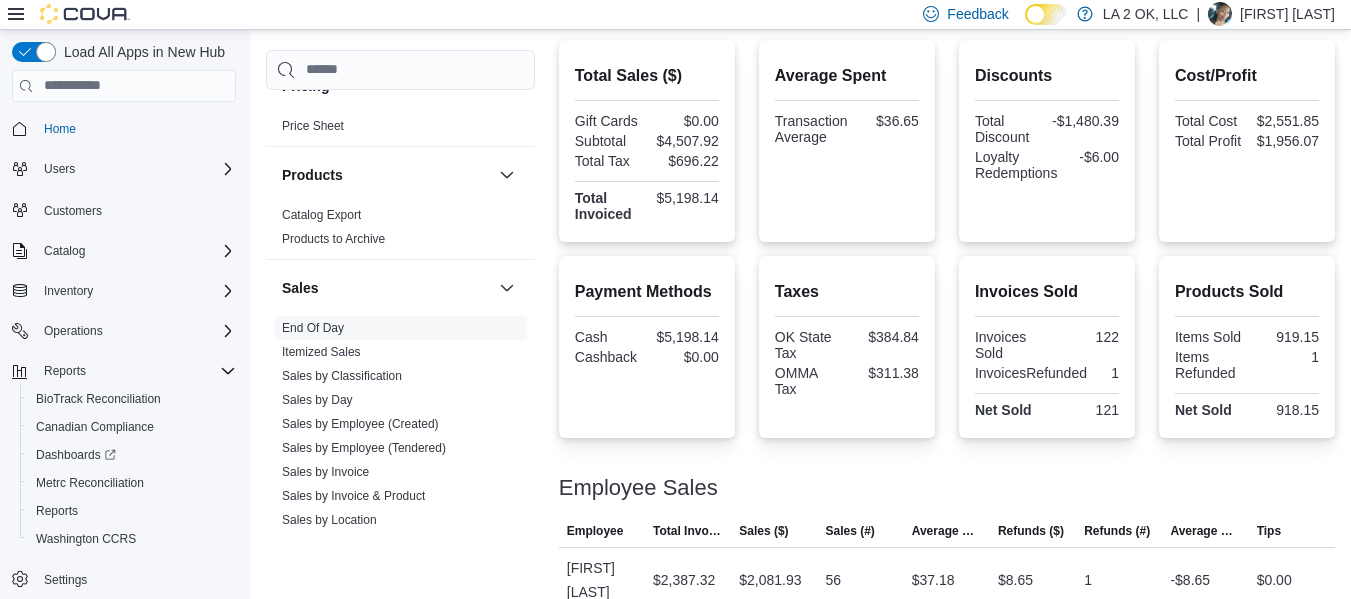 scroll, scrollTop: 604, scrollLeft: 0, axis: vertical 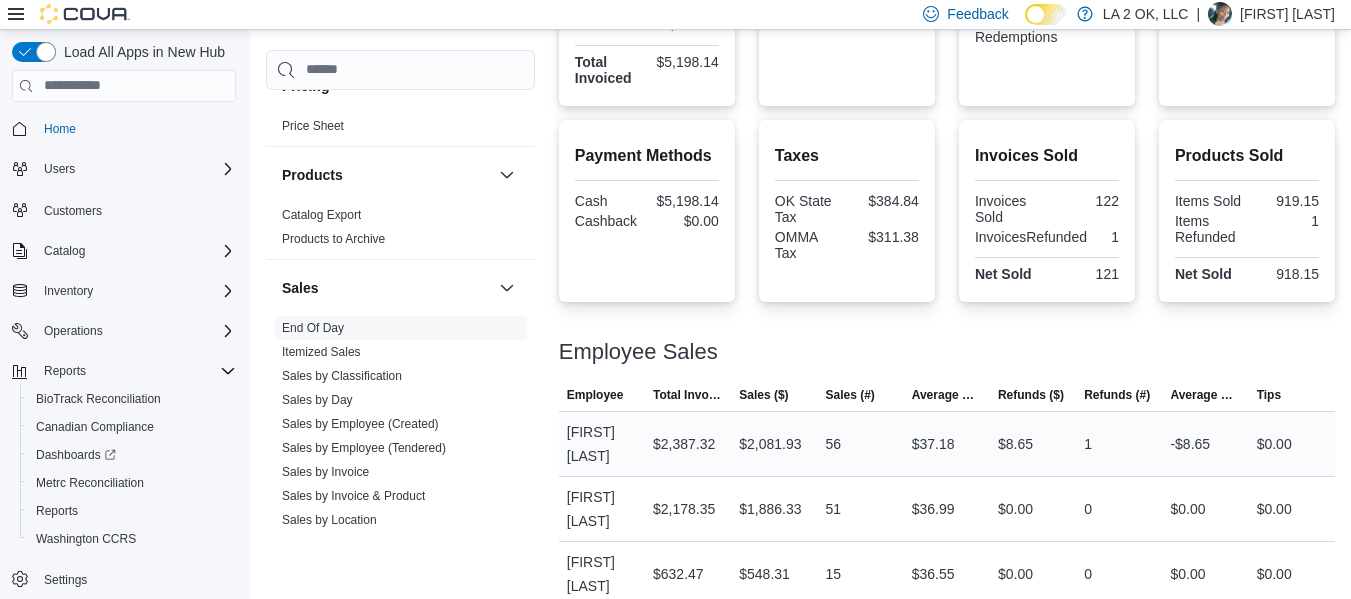 click on "$2,387.32" at bounding box center [684, 444] 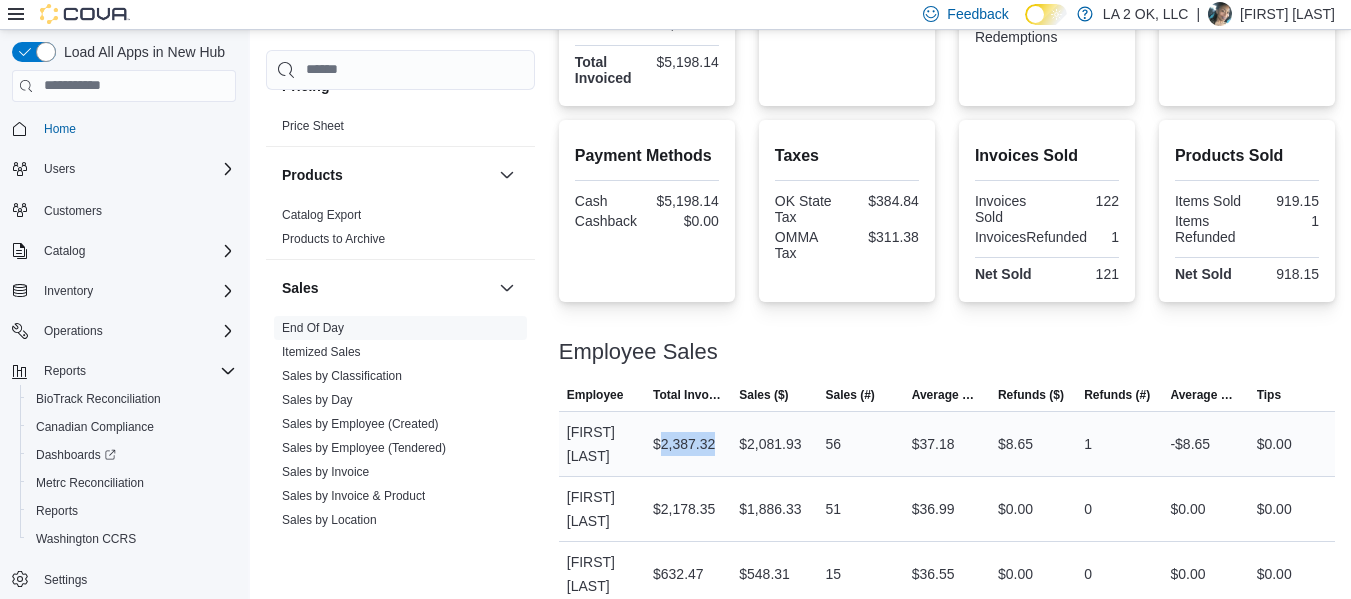 click on "$2,387.32" at bounding box center [684, 444] 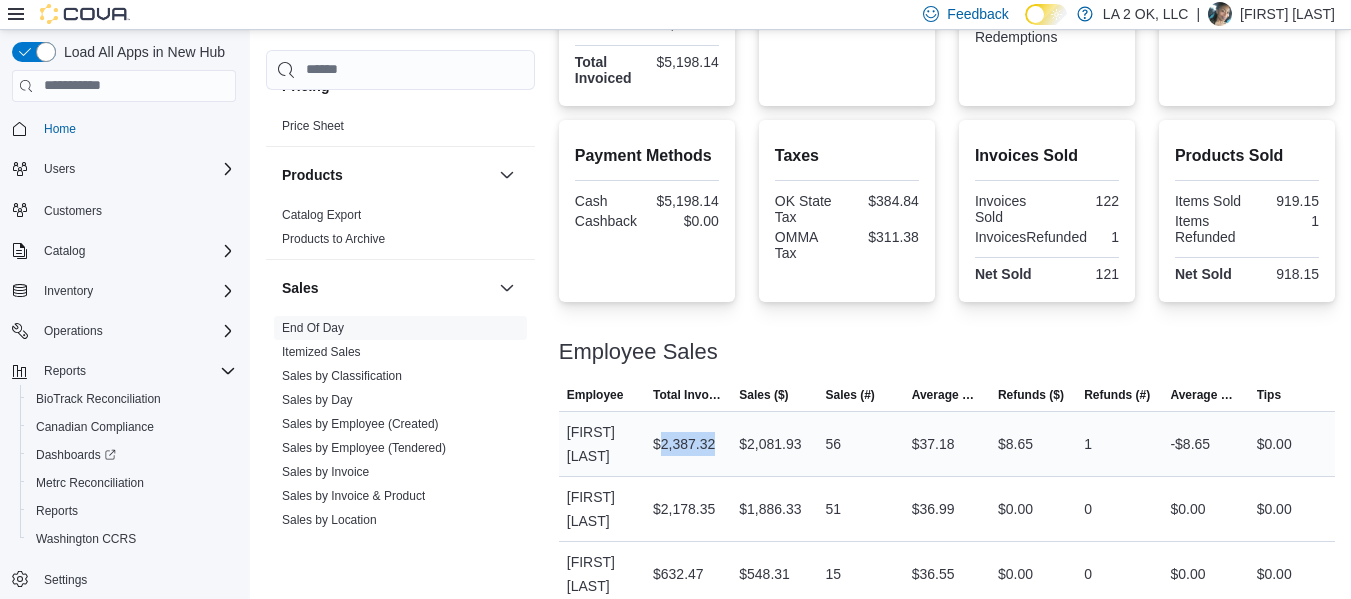 copy on "2,387.32" 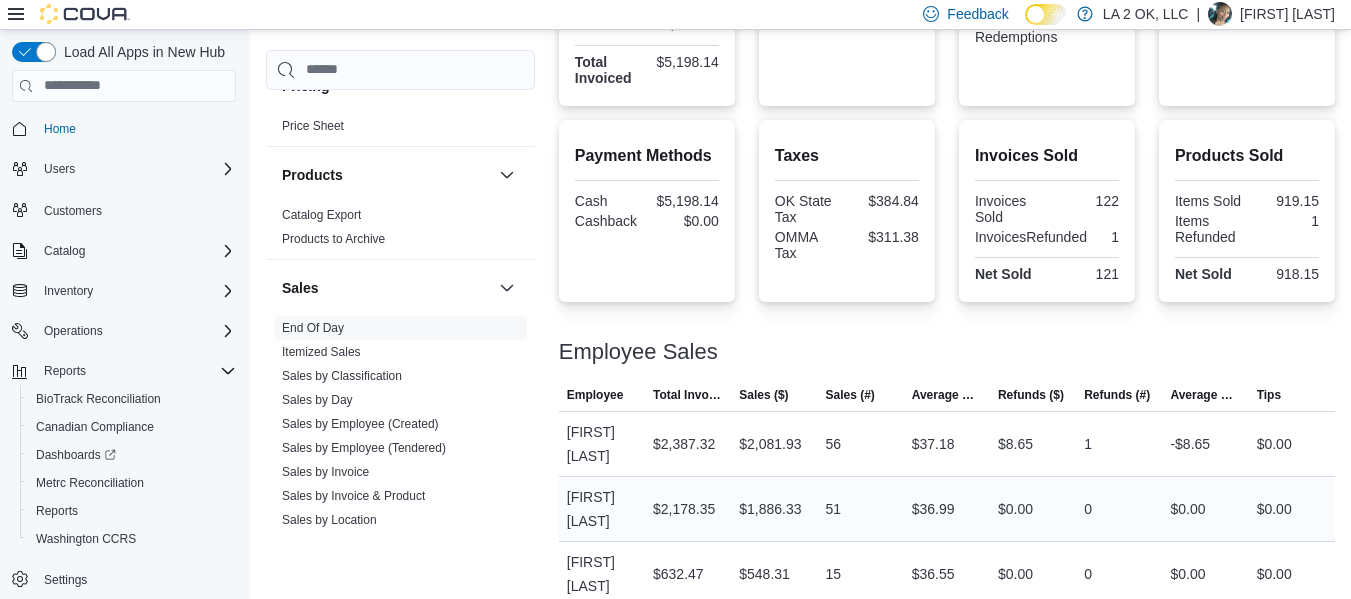 click on "$2,178.35" at bounding box center (684, 509) 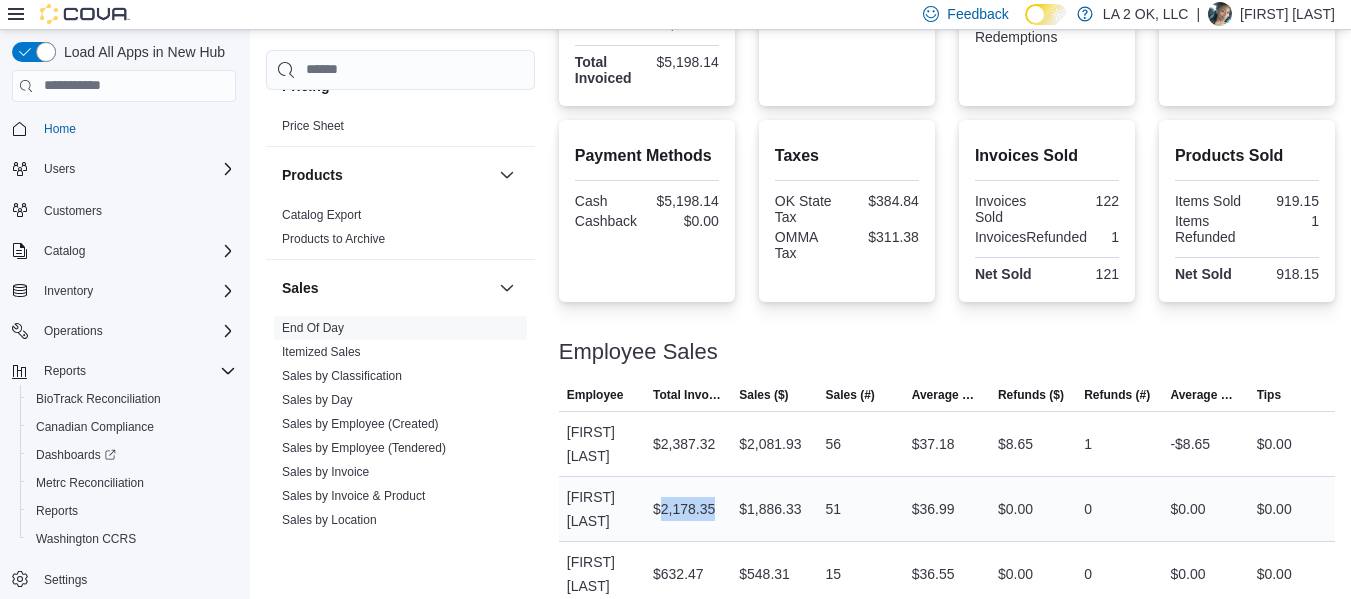 click on "$2,178.35" at bounding box center (684, 509) 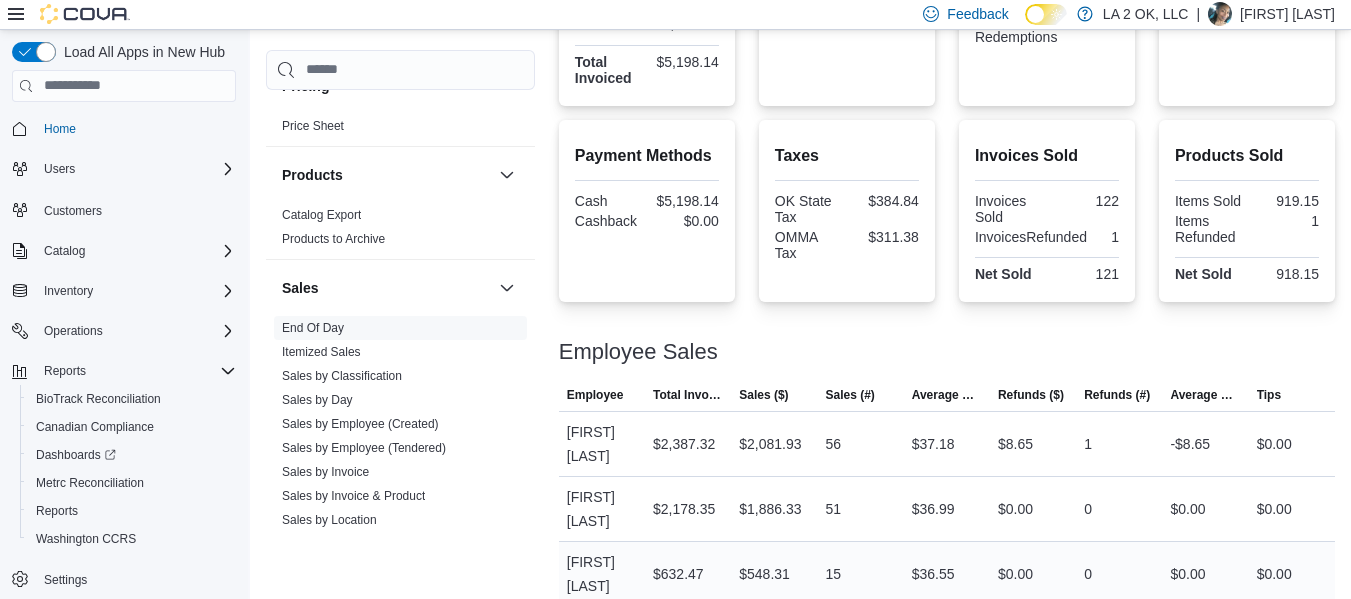 click on "$632.47" at bounding box center [678, 574] 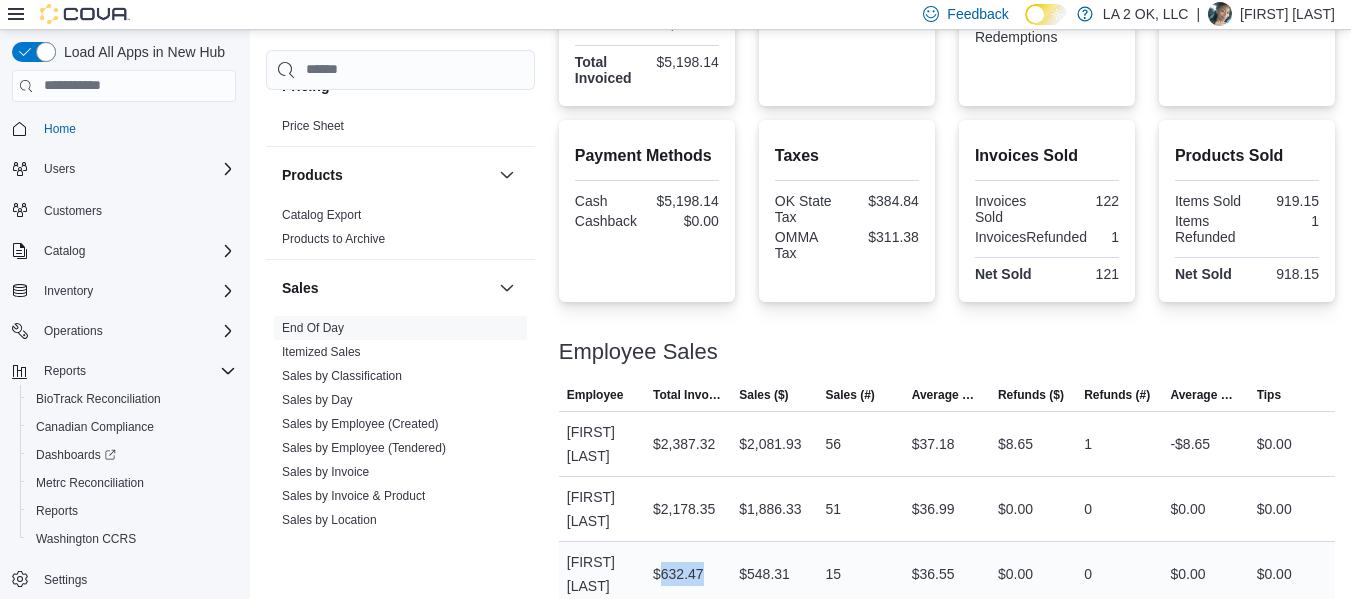 click on "$632.47" at bounding box center [678, 574] 